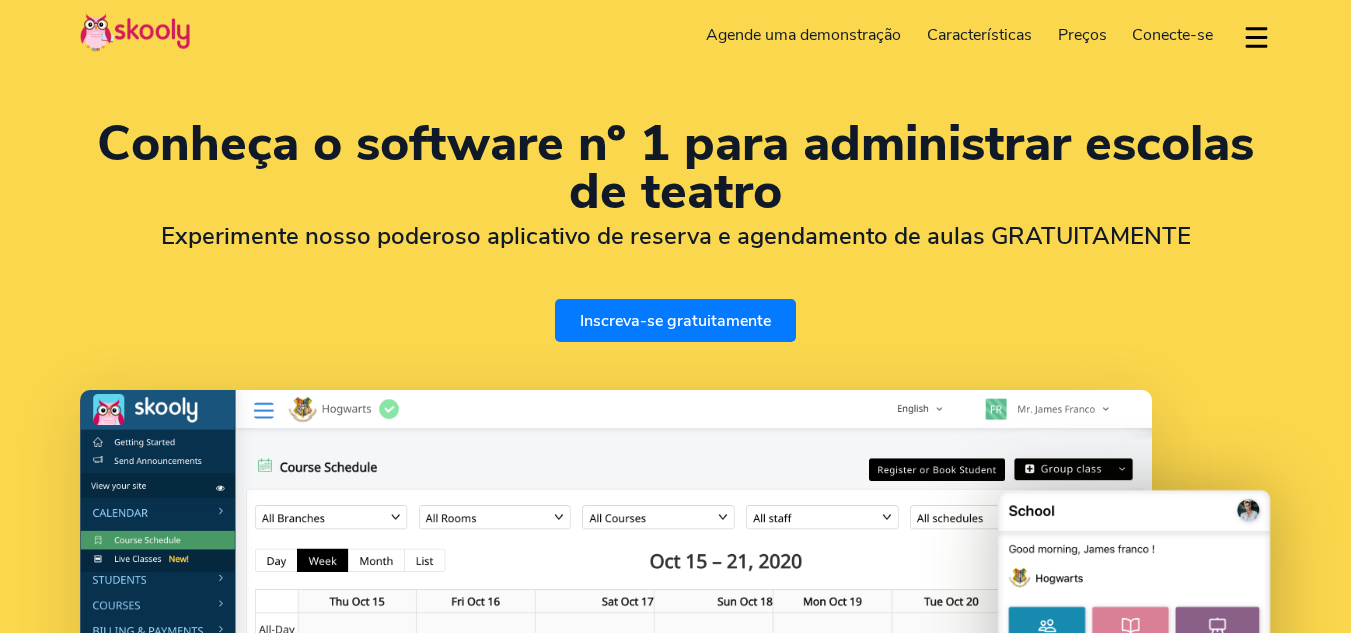 select on "pt" 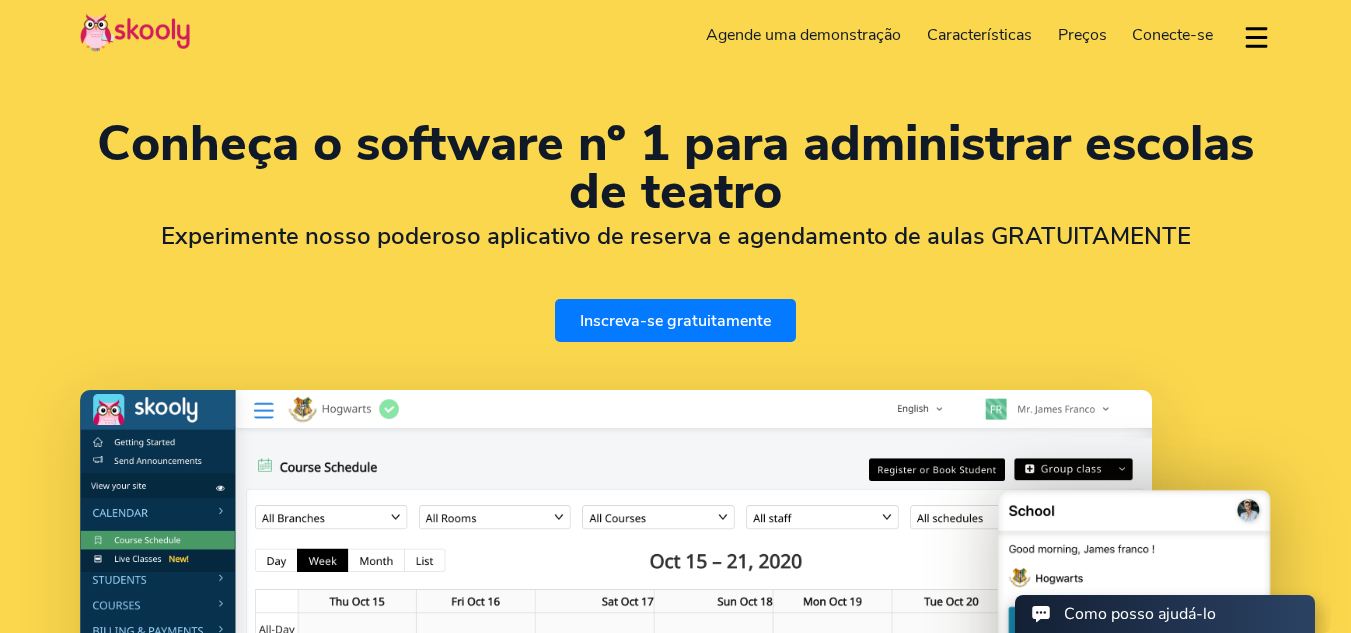scroll, scrollTop: 0, scrollLeft: 0, axis: both 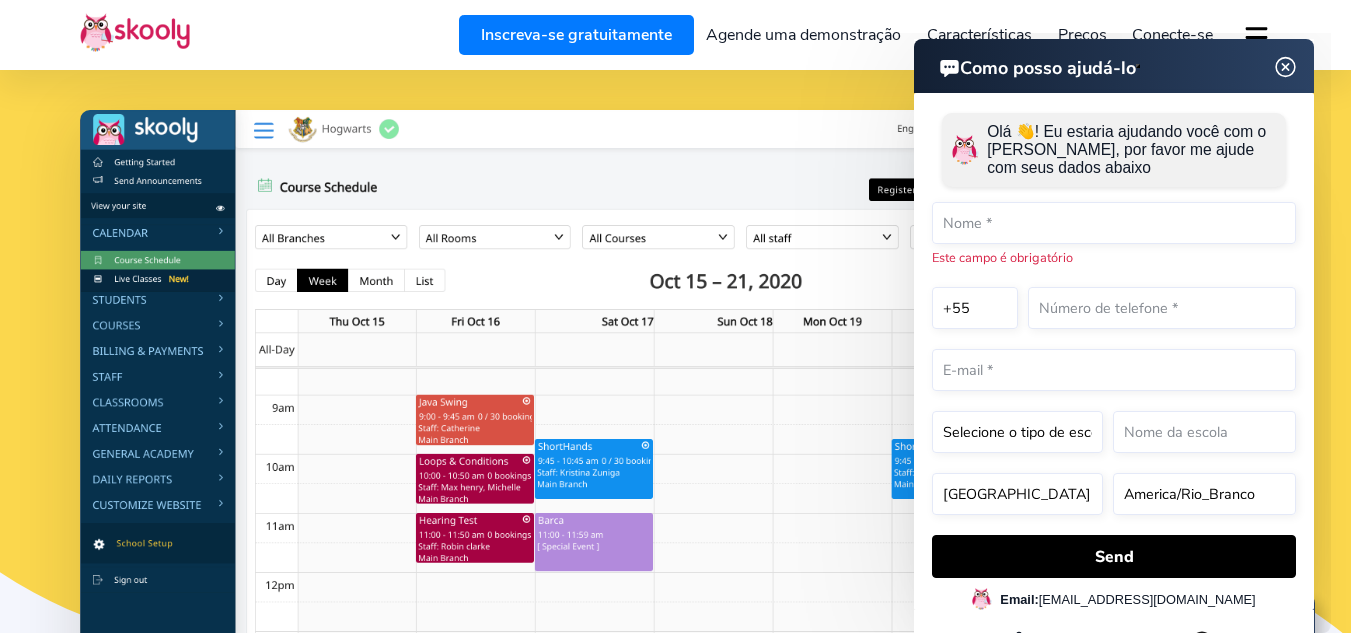 click 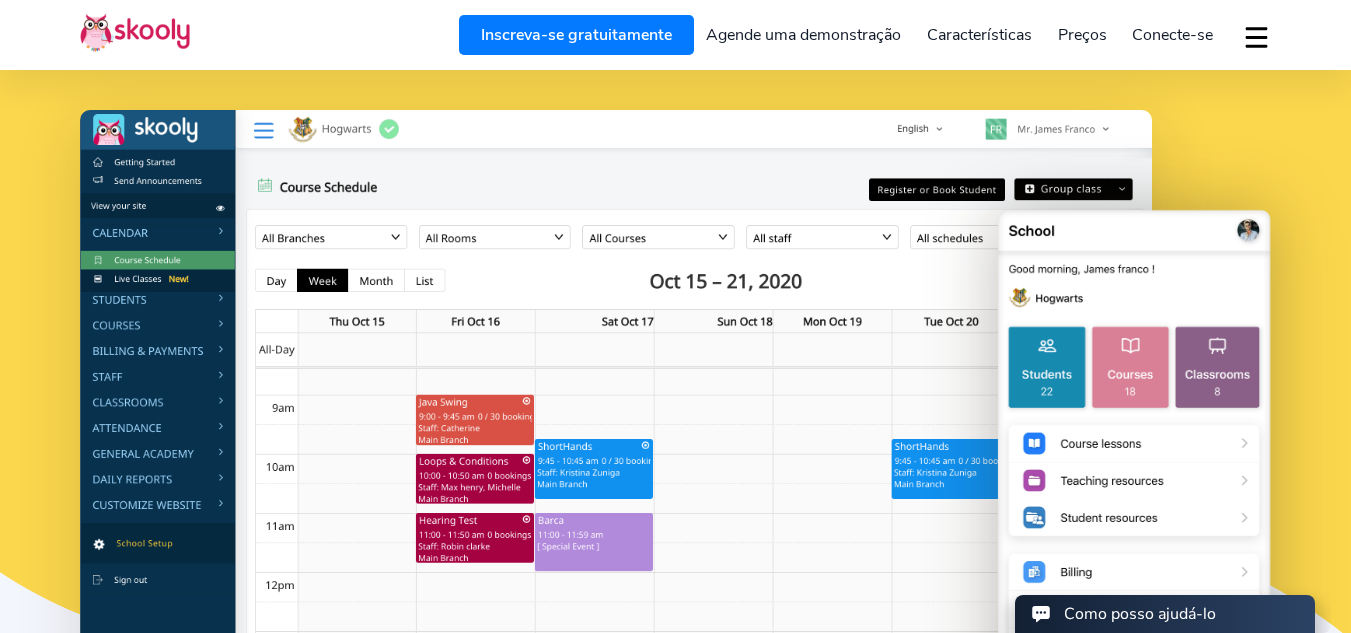 click at bounding box center (616, 407) 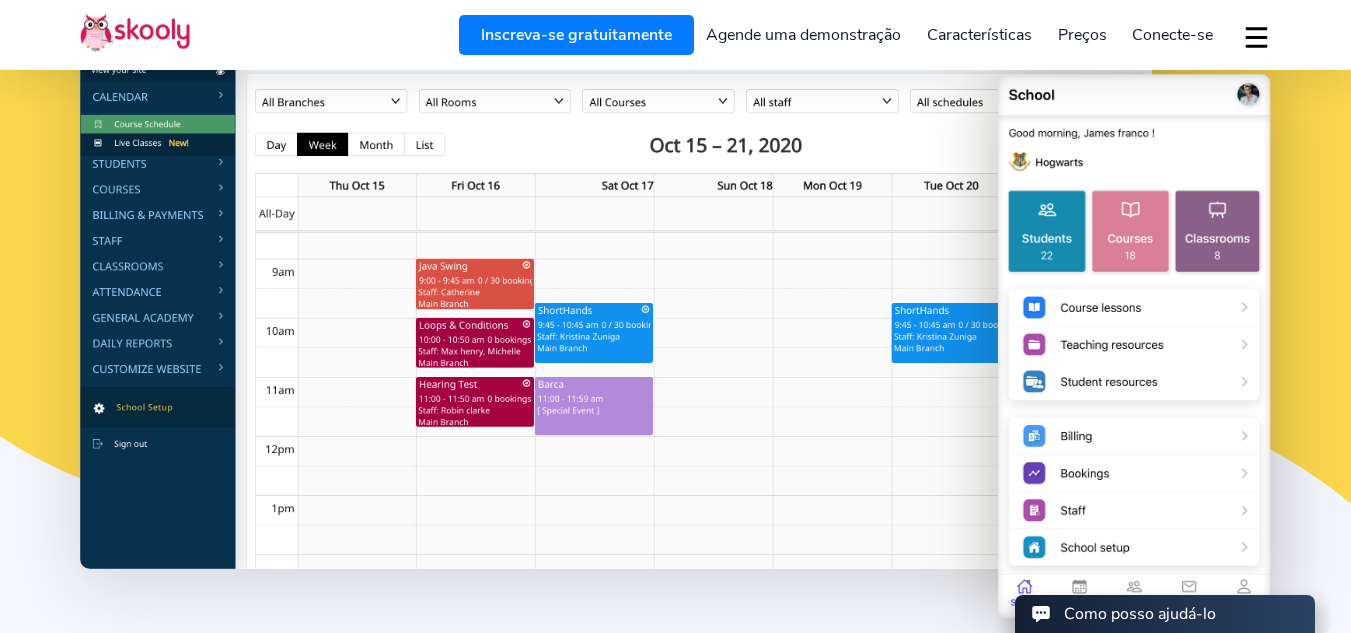 scroll, scrollTop: 440, scrollLeft: 0, axis: vertical 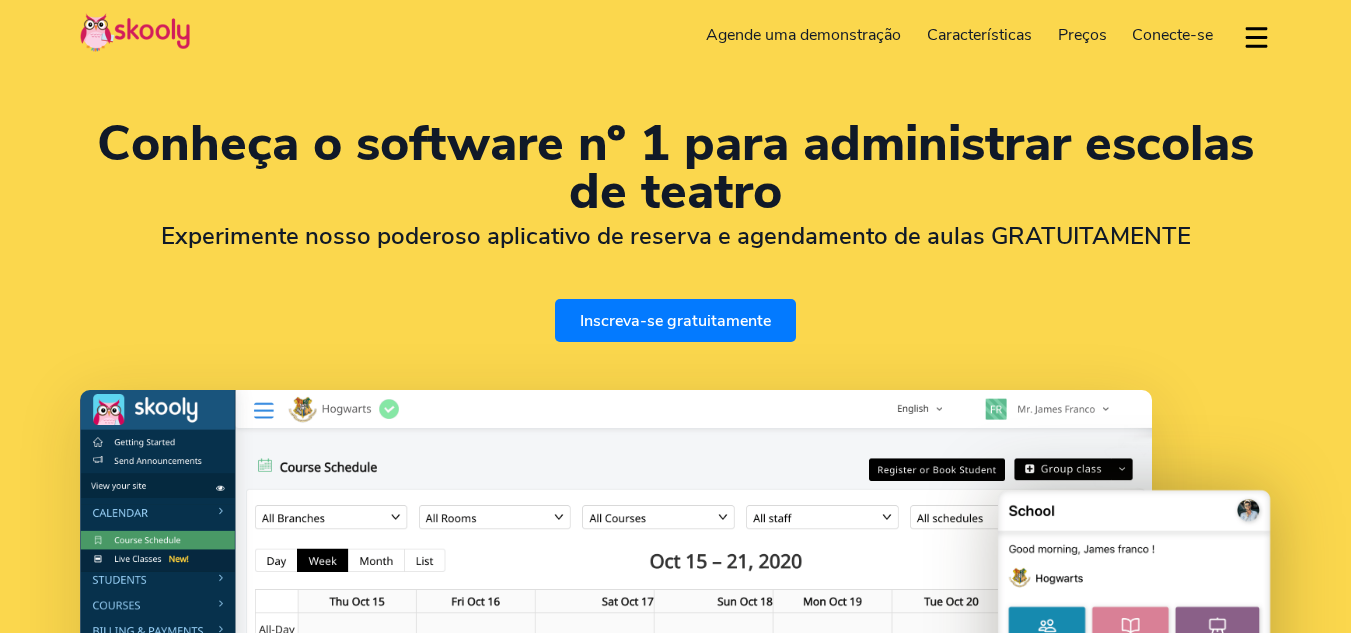 select on "pt" 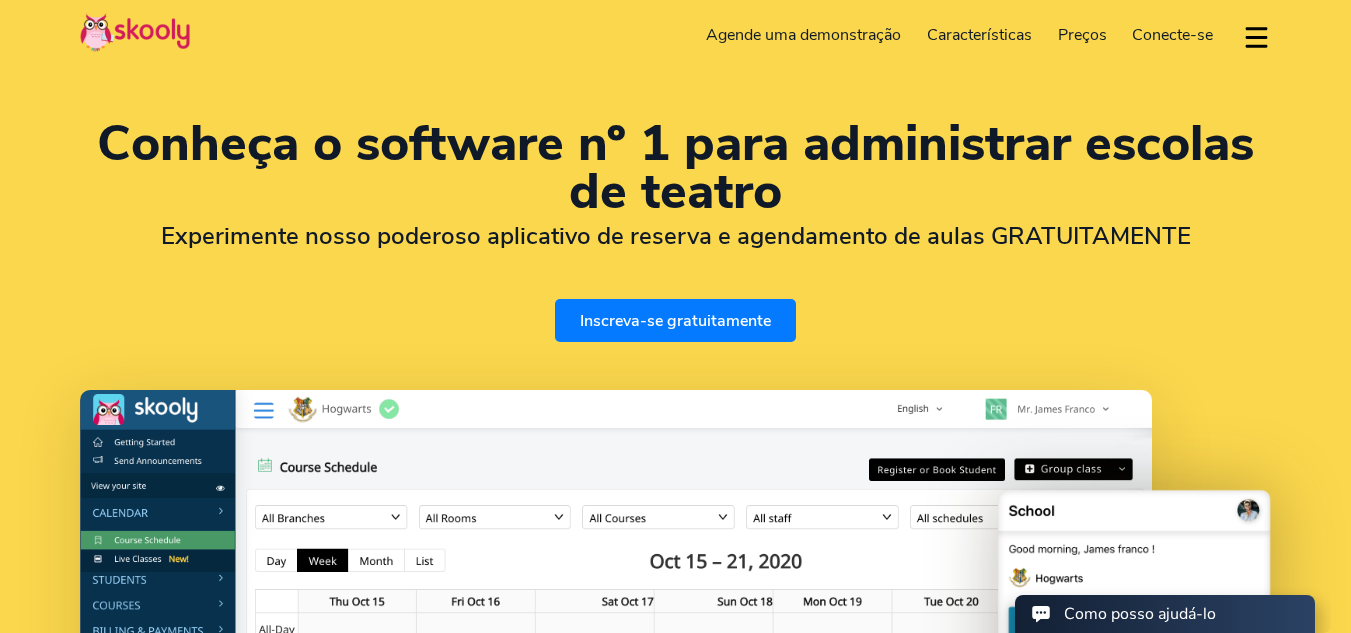 scroll, scrollTop: 0, scrollLeft: 0, axis: both 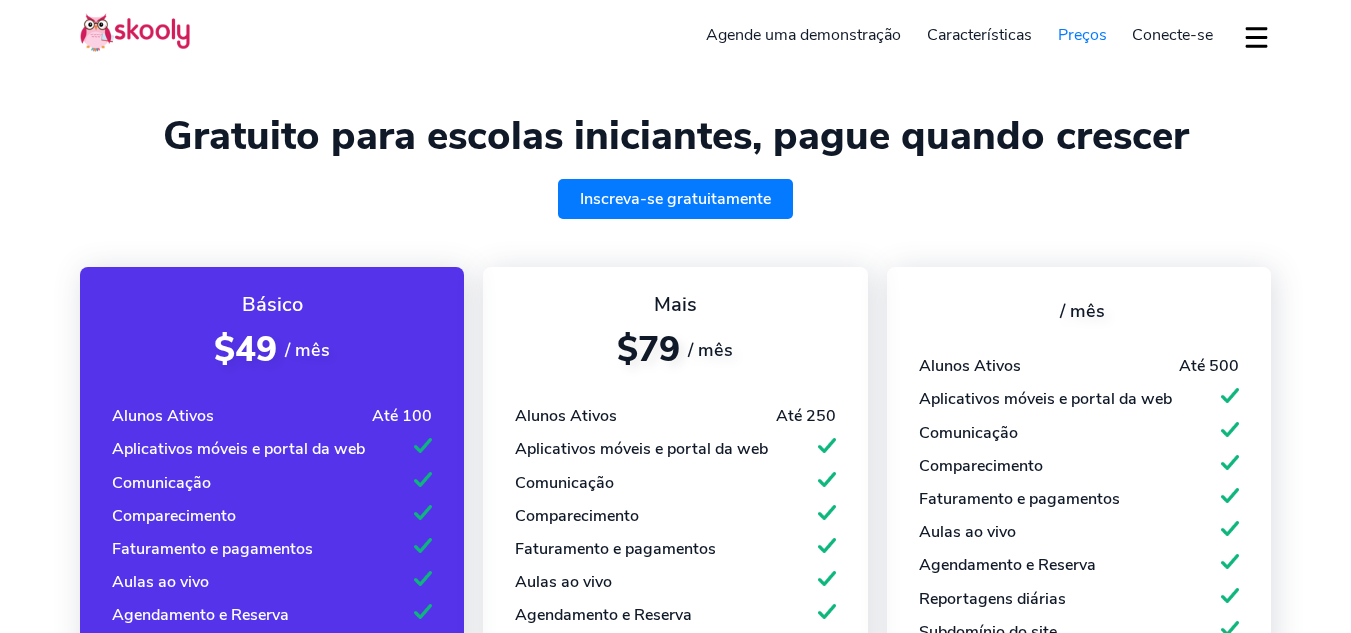 select on "pt" 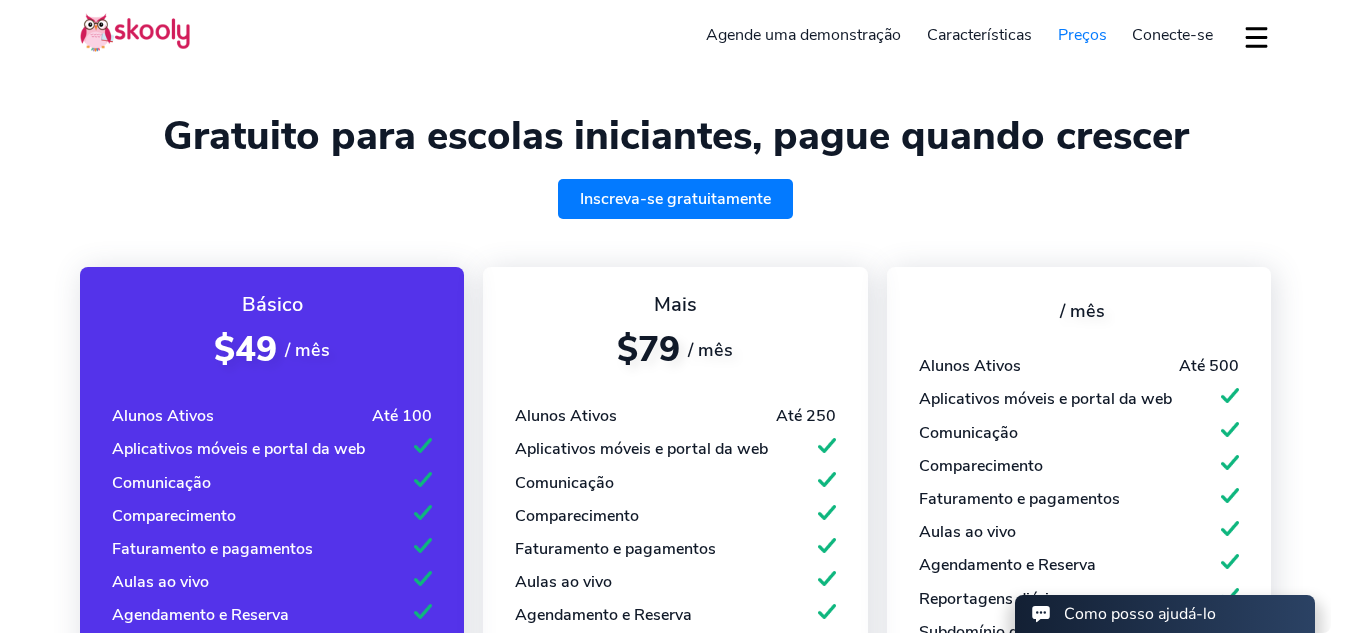 scroll, scrollTop: 0, scrollLeft: 0, axis: both 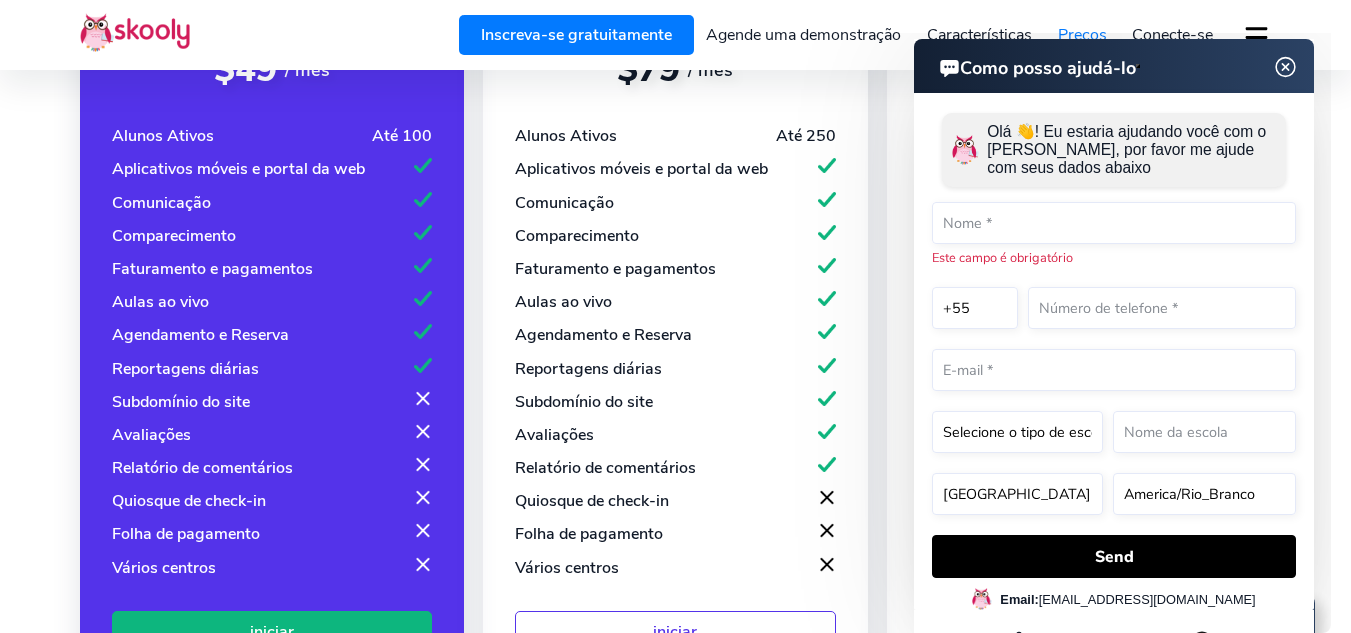 click 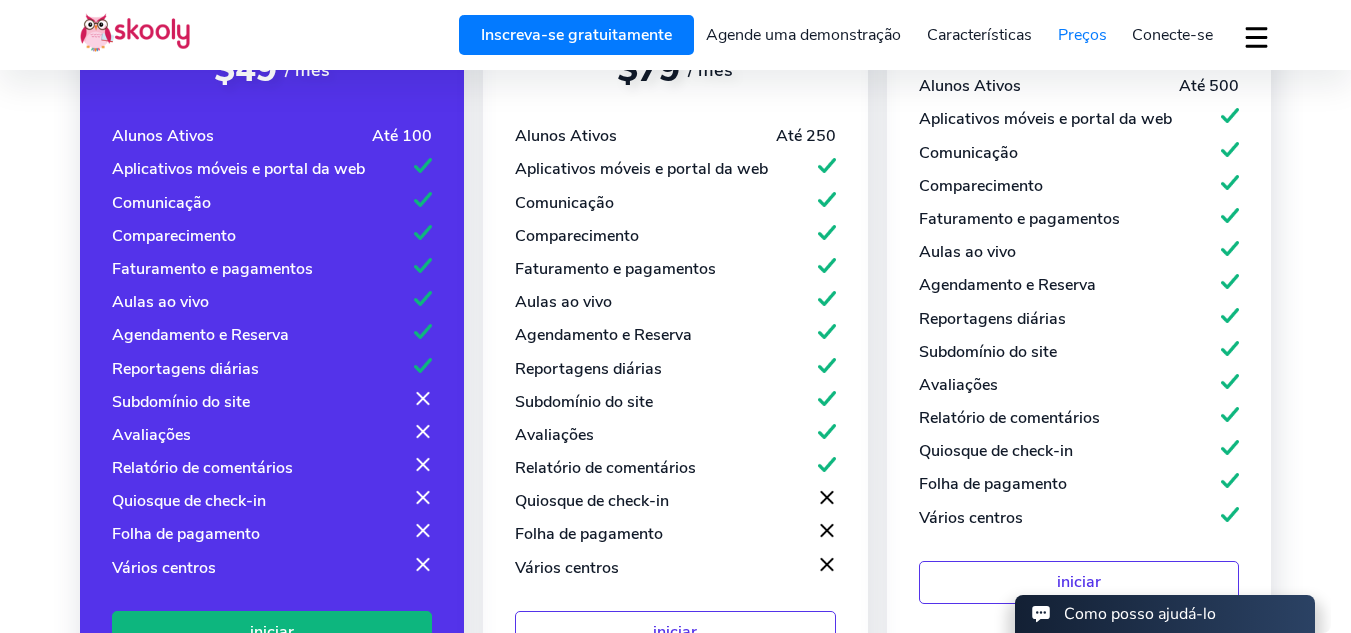 scroll, scrollTop: 0, scrollLeft: 0, axis: both 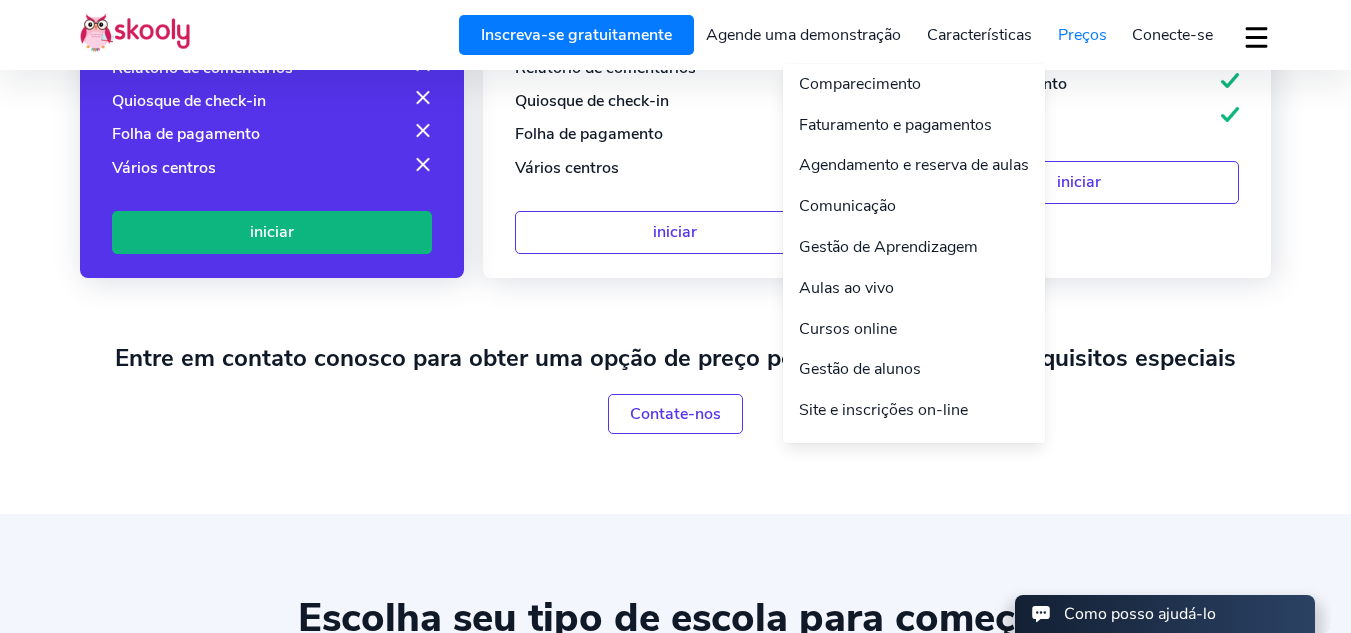 click on "Características" at bounding box center [979, 35] 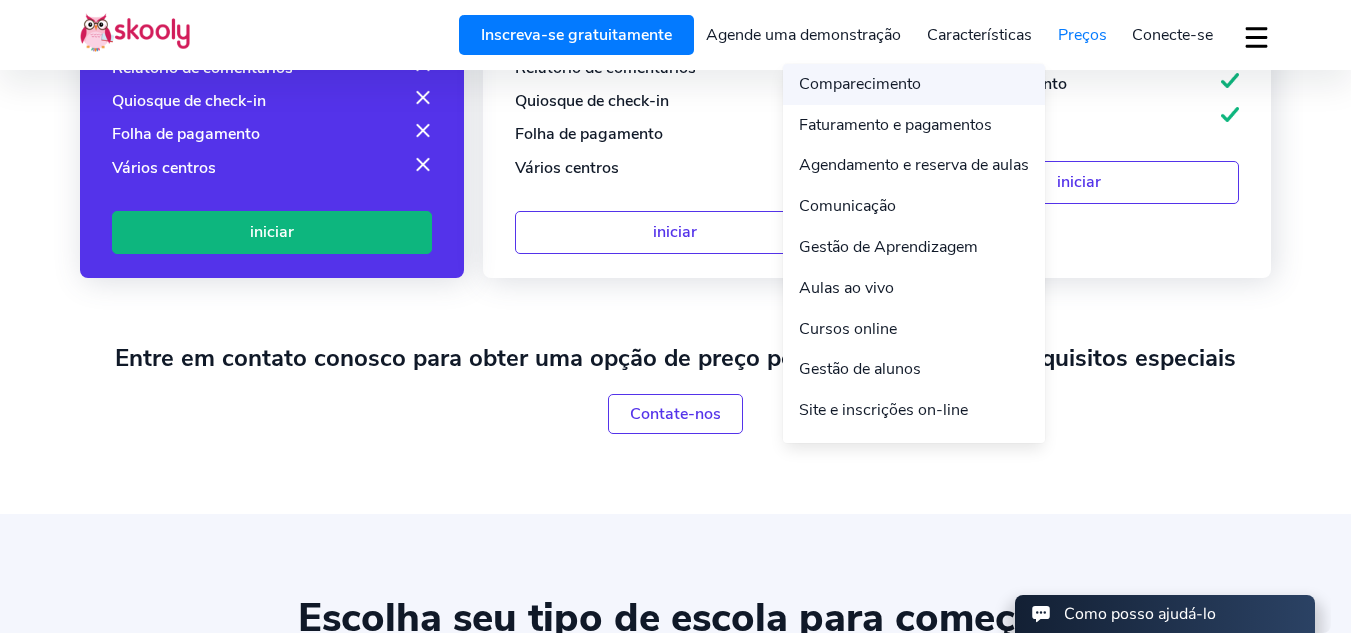 click on "Comparecimento" at bounding box center [914, 84] 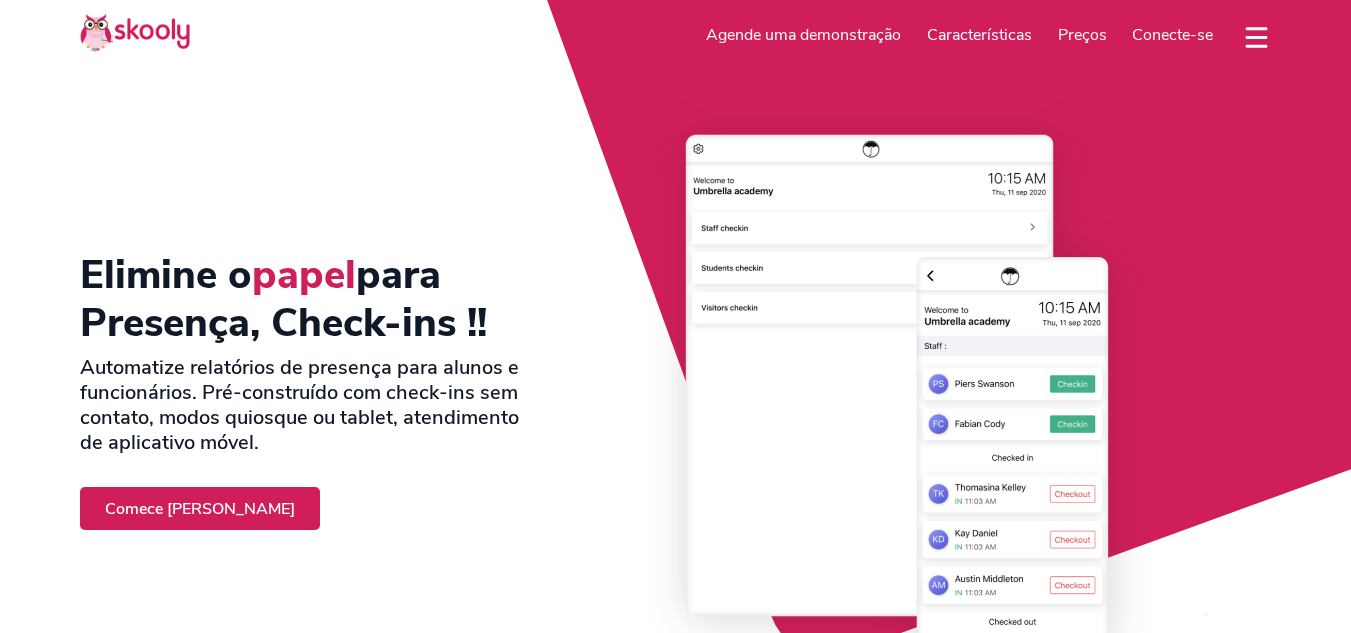 select on "pt" 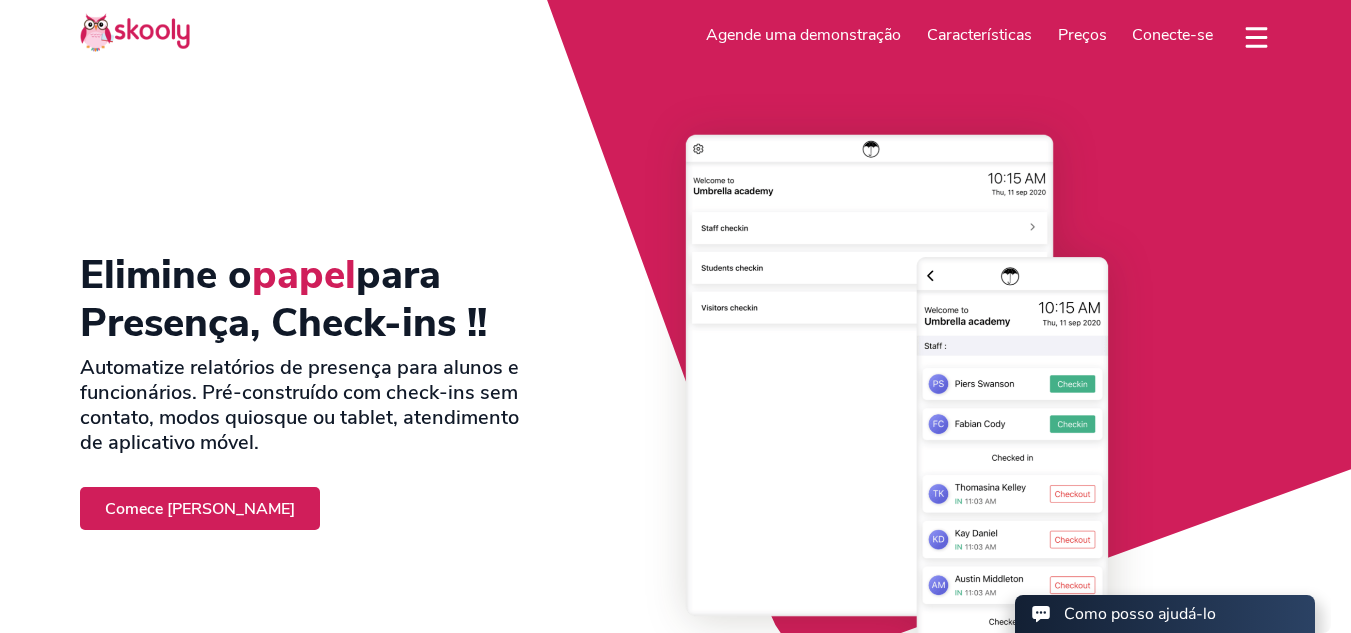 scroll, scrollTop: 0, scrollLeft: 0, axis: both 